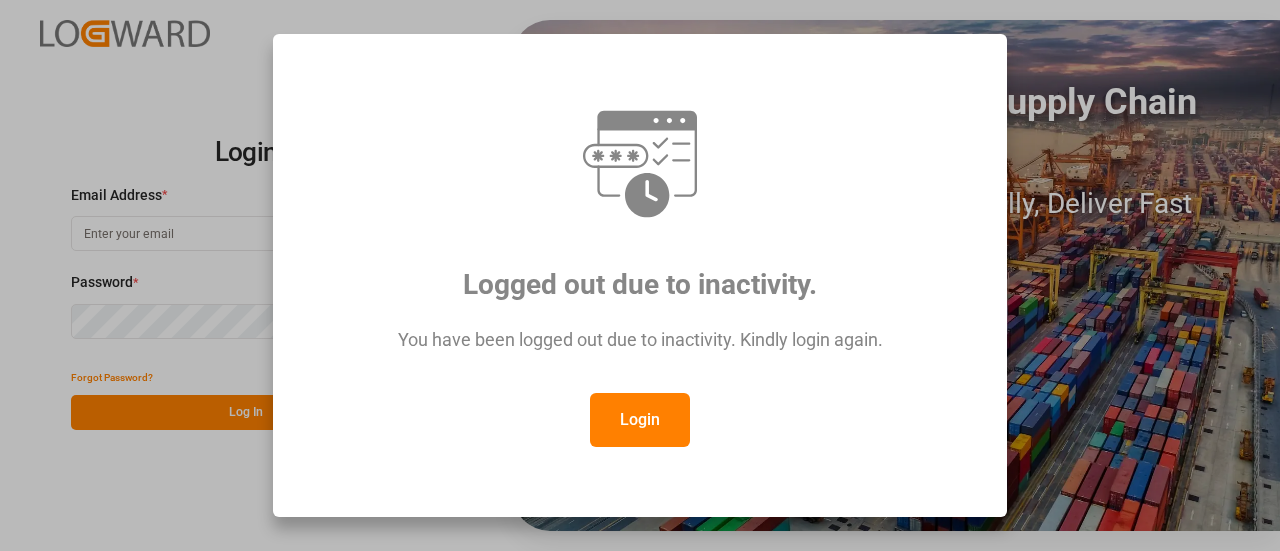 scroll, scrollTop: 0, scrollLeft: 0, axis: both 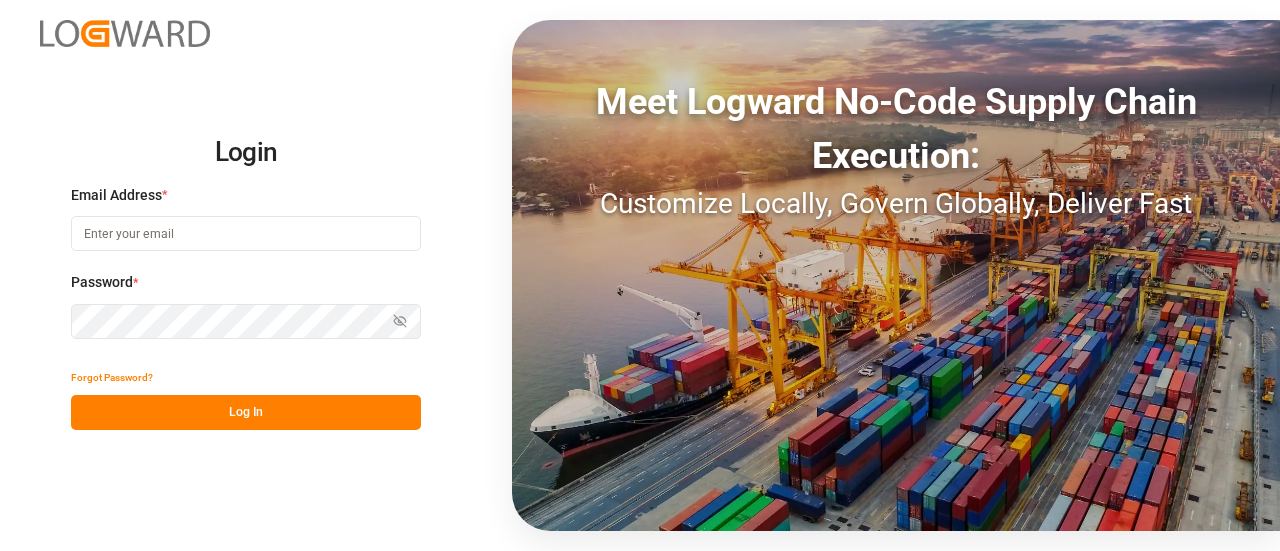 click at bounding box center (246, 233) 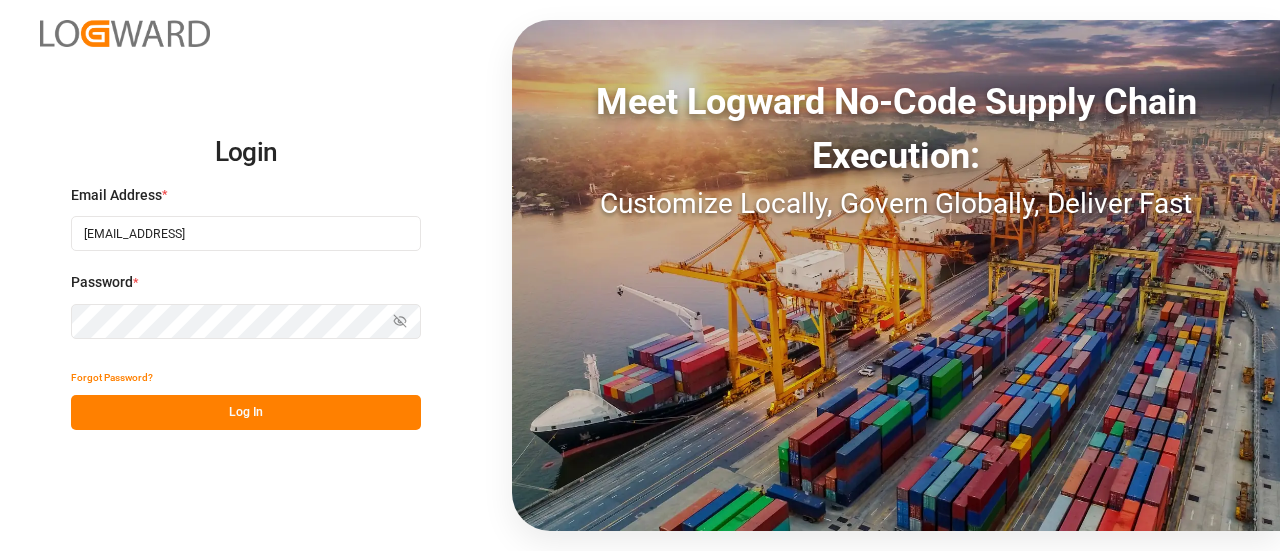 type on "karla.mayagoitia@compo-expert.com" 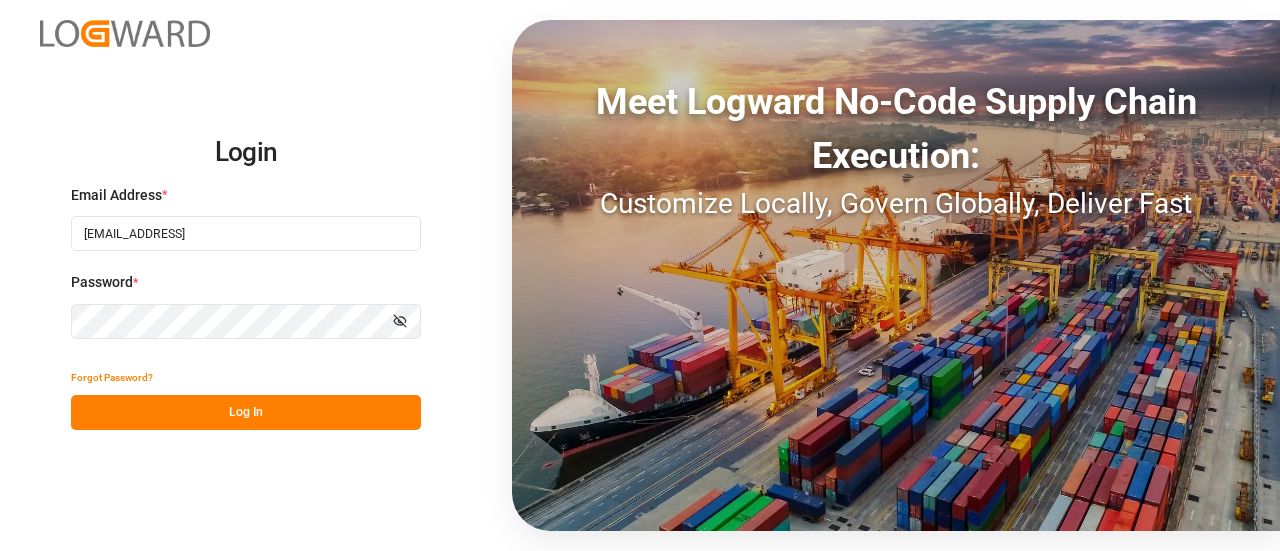 click on "Log In" at bounding box center [246, 412] 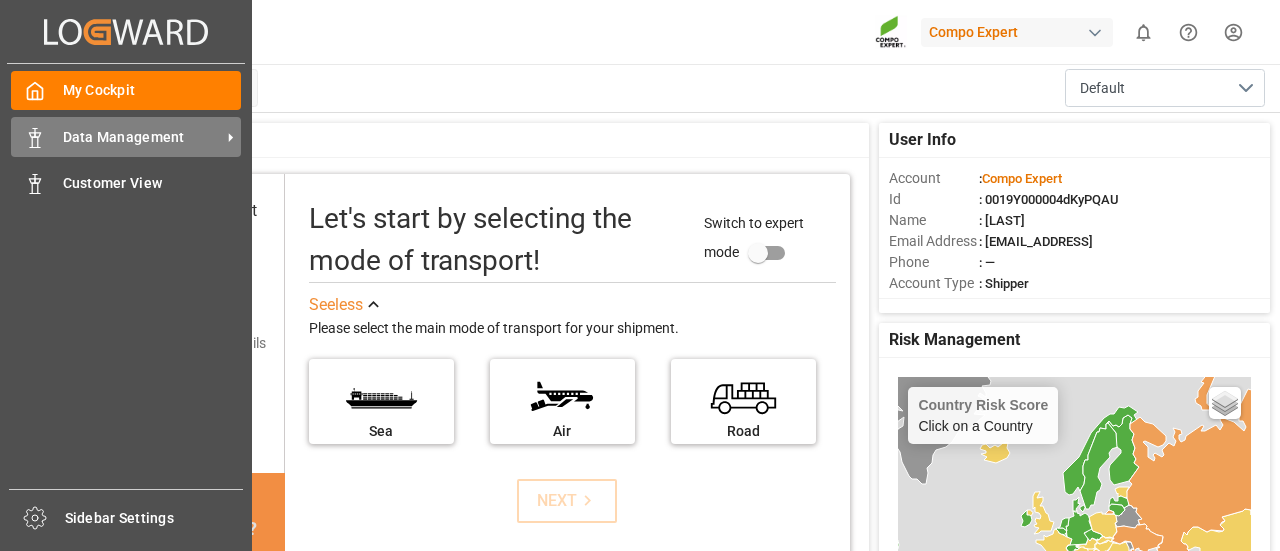 click on "Data Management" at bounding box center (142, 137) 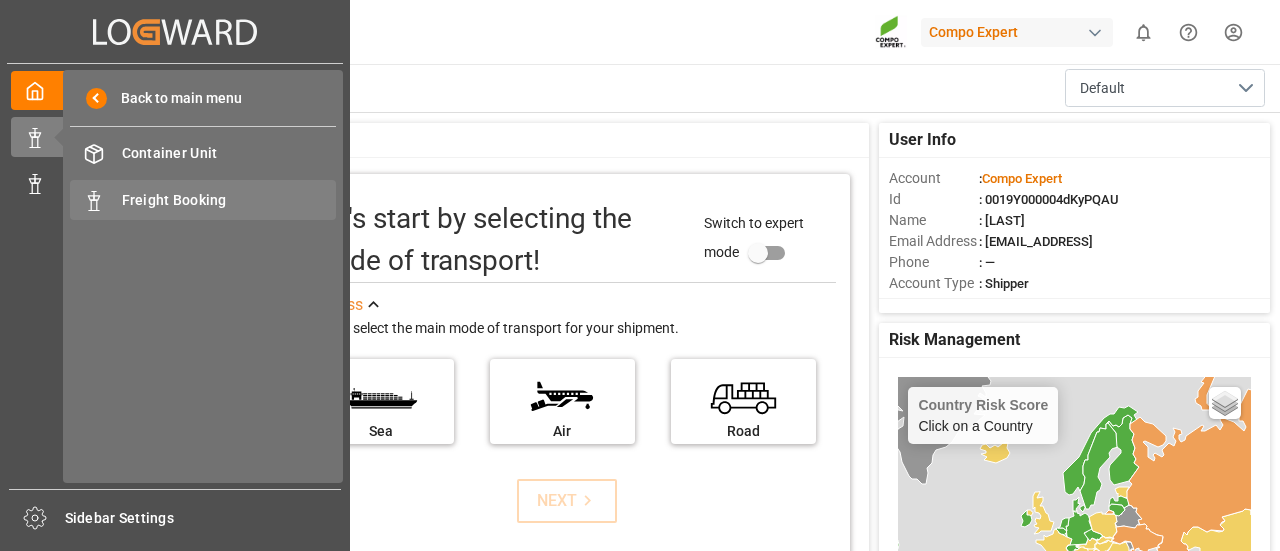 click on "Freight Booking" at bounding box center (229, 200) 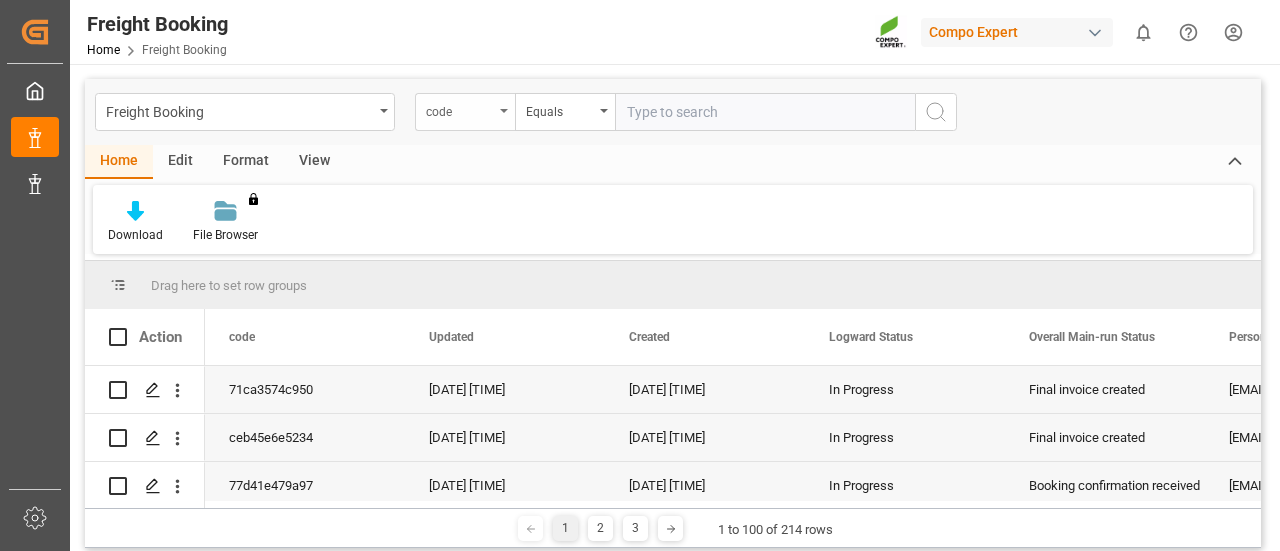click on "code" at bounding box center [465, 112] 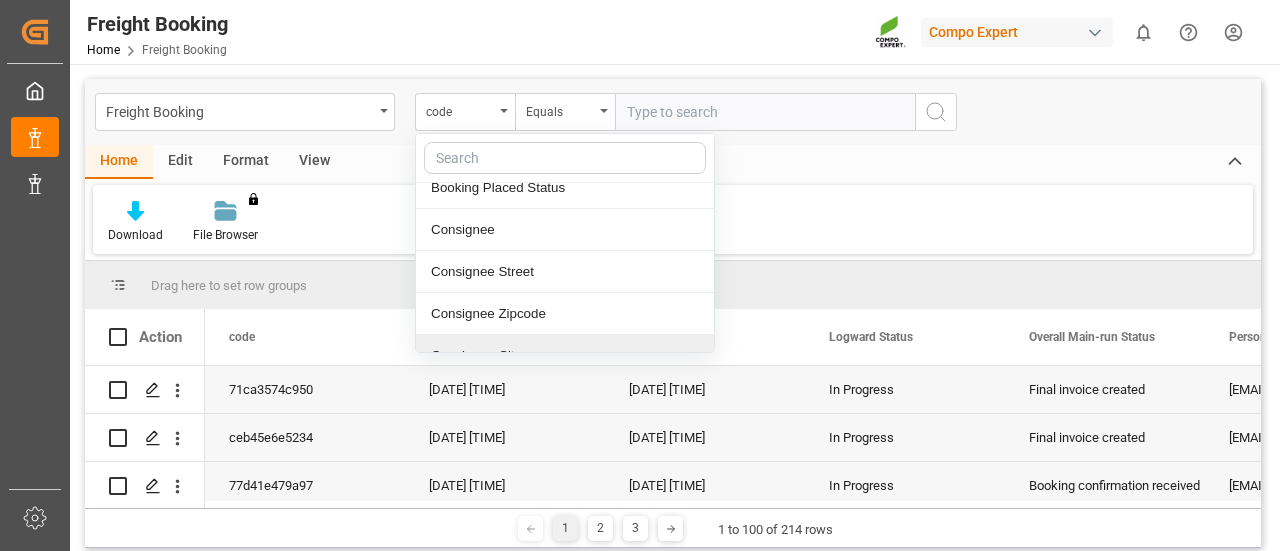 scroll, scrollTop: 2300, scrollLeft: 0, axis: vertical 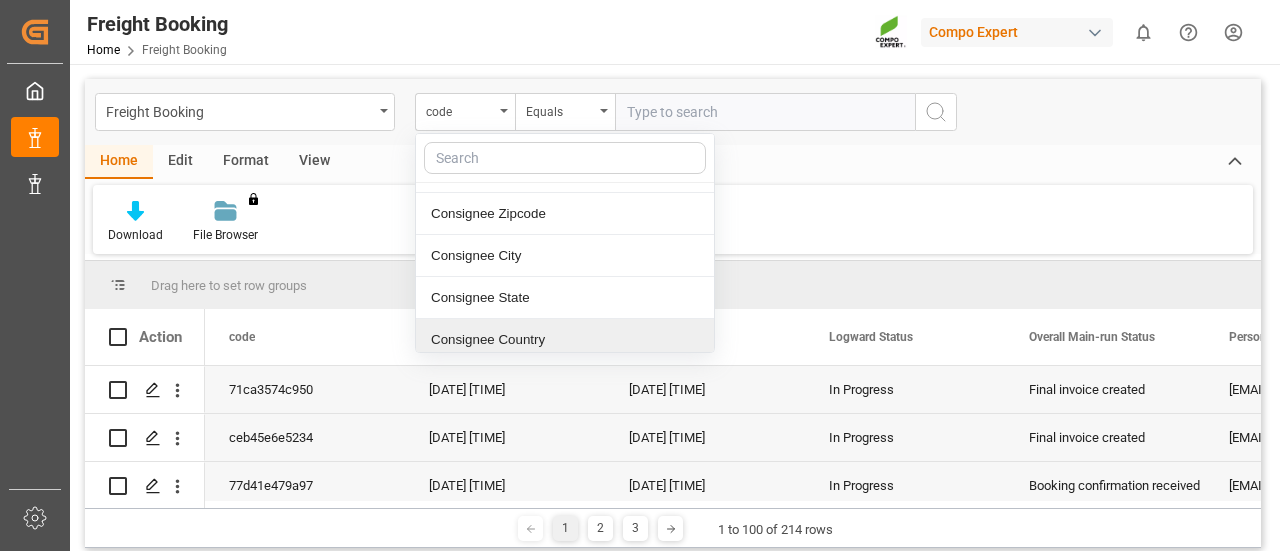 click on "Consignee Country" at bounding box center [565, 340] 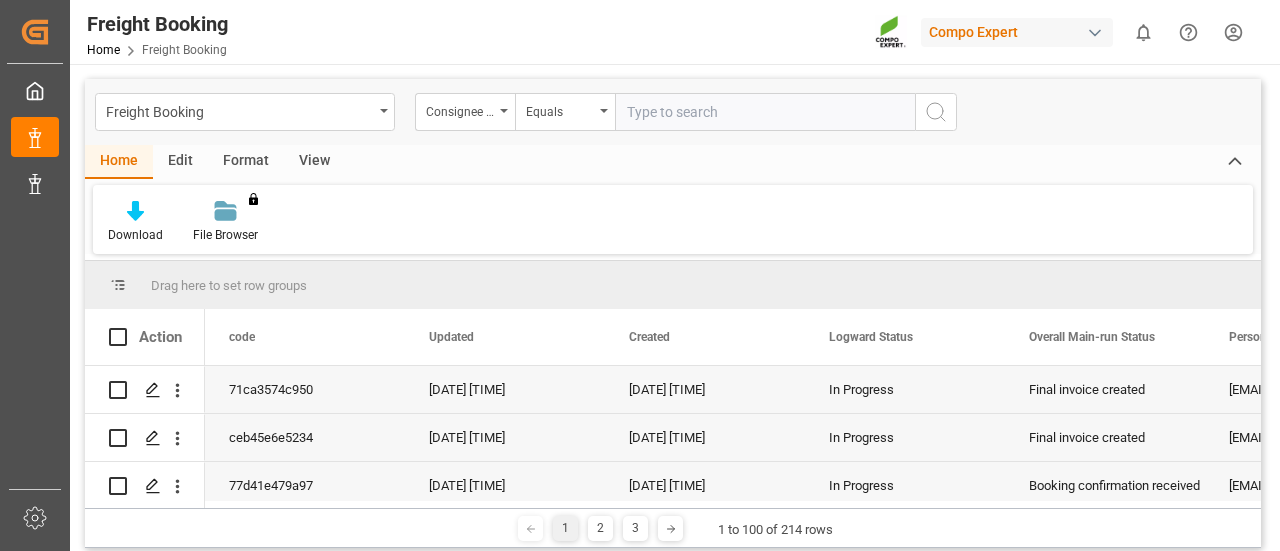 click at bounding box center (765, 112) 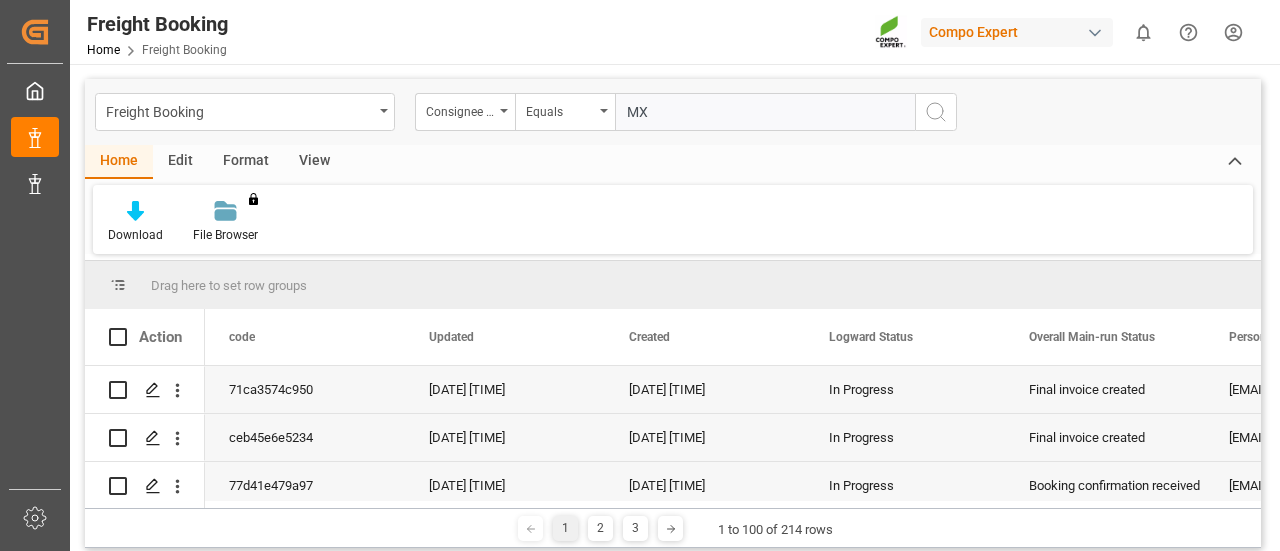 type on "MX" 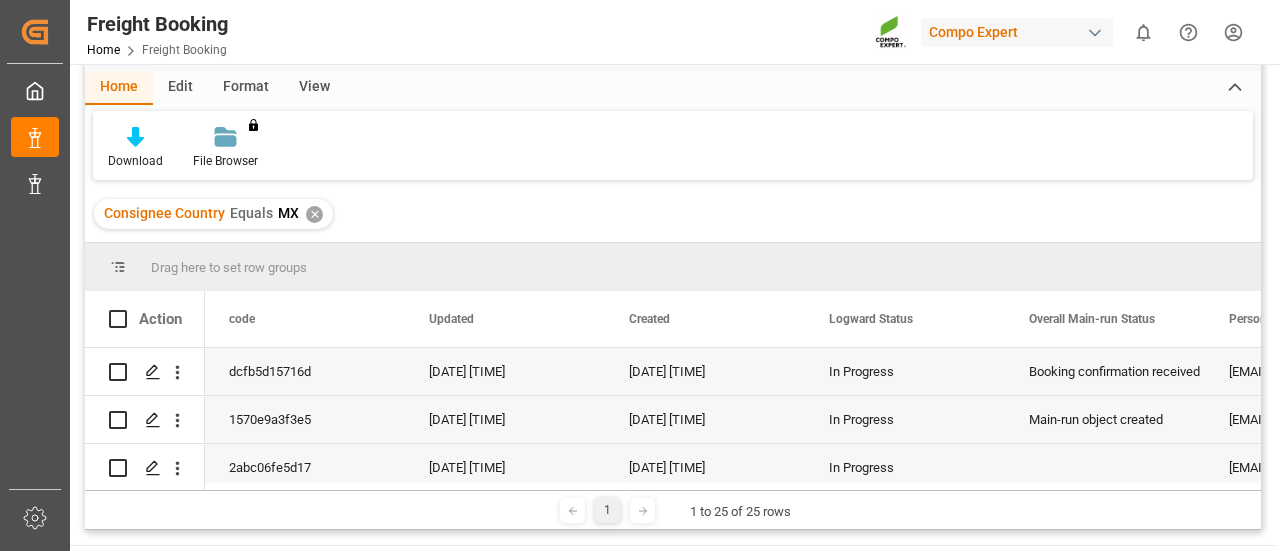 scroll, scrollTop: 200, scrollLeft: 0, axis: vertical 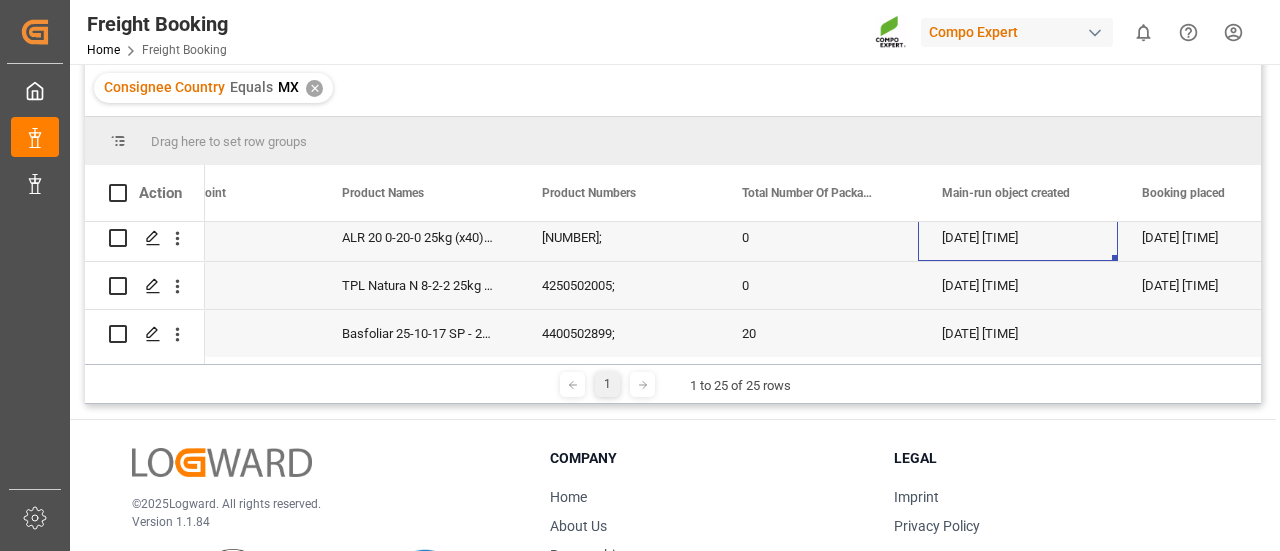 click on "04.07.2025 08:27:51" at bounding box center (1018, 237) 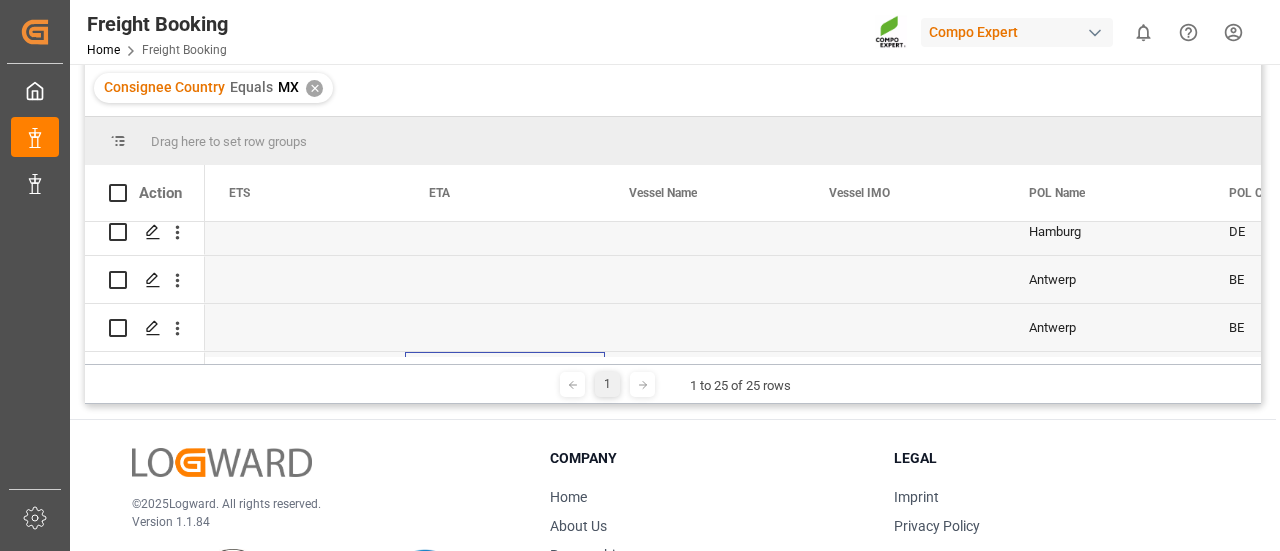 scroll, scrollTop: 0, scrollLeft: 0, axis: both 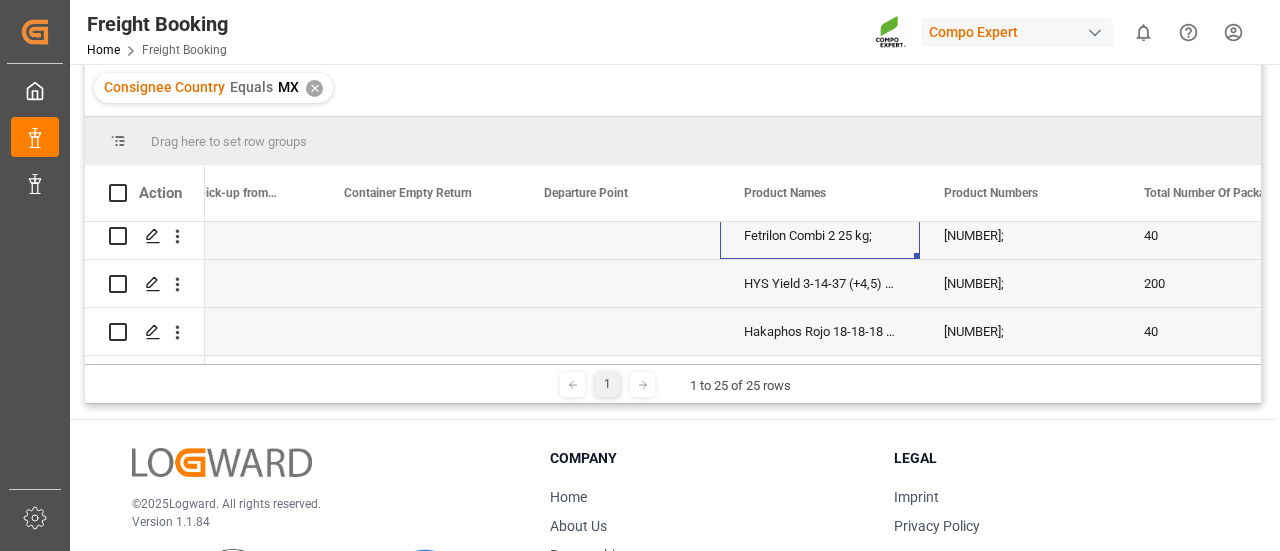 drag, startPoint x: 774, startPoint y: 235, endPoint x: 800, endPoint y: 251, distance: 30.528675 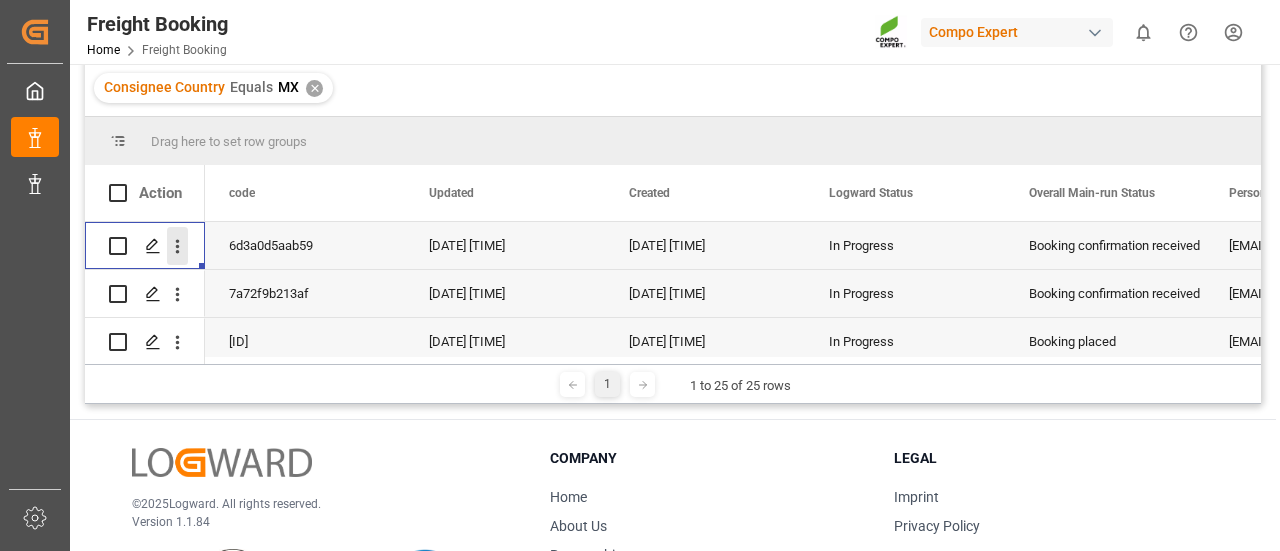 click 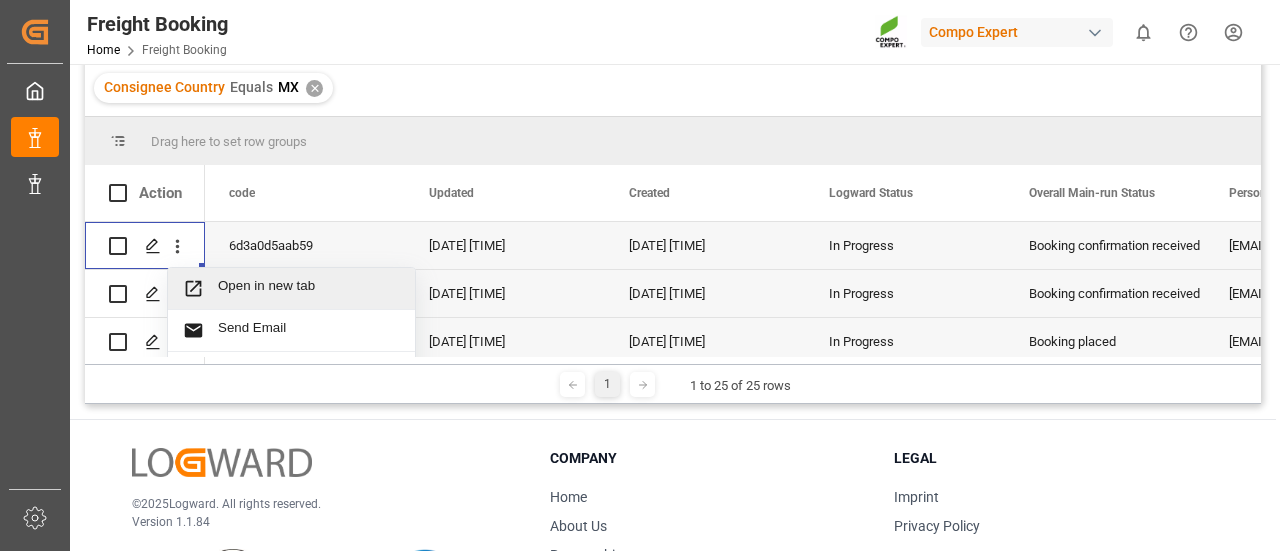 click on "Open in new tab" at bounding box center [309, 288] 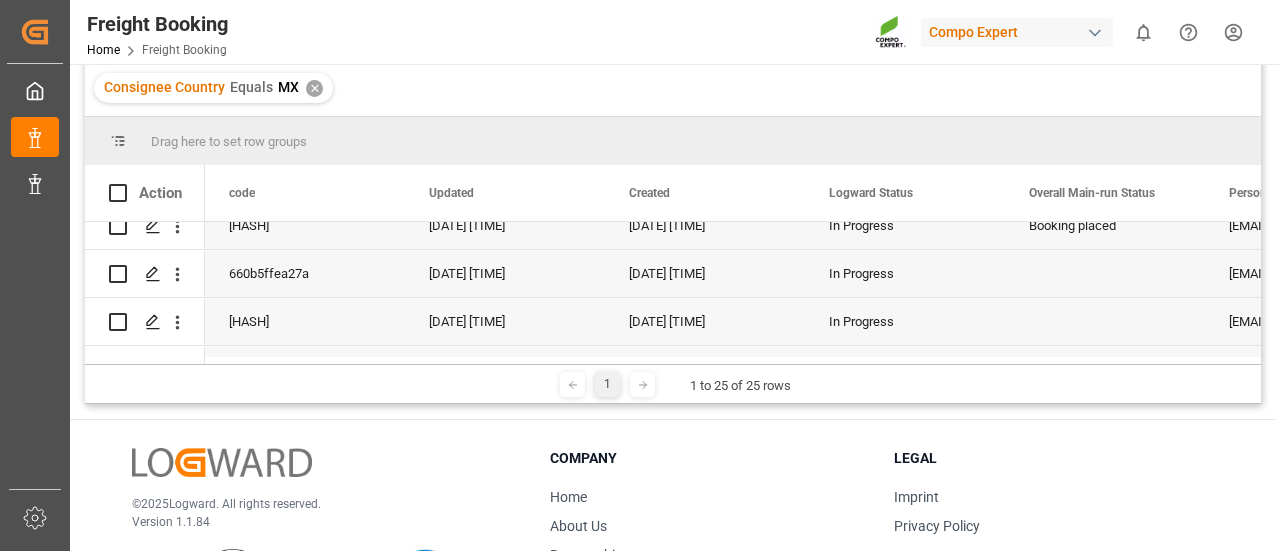 scroll, scrollTop: 936, scrollLeft: 0, axis: vertical 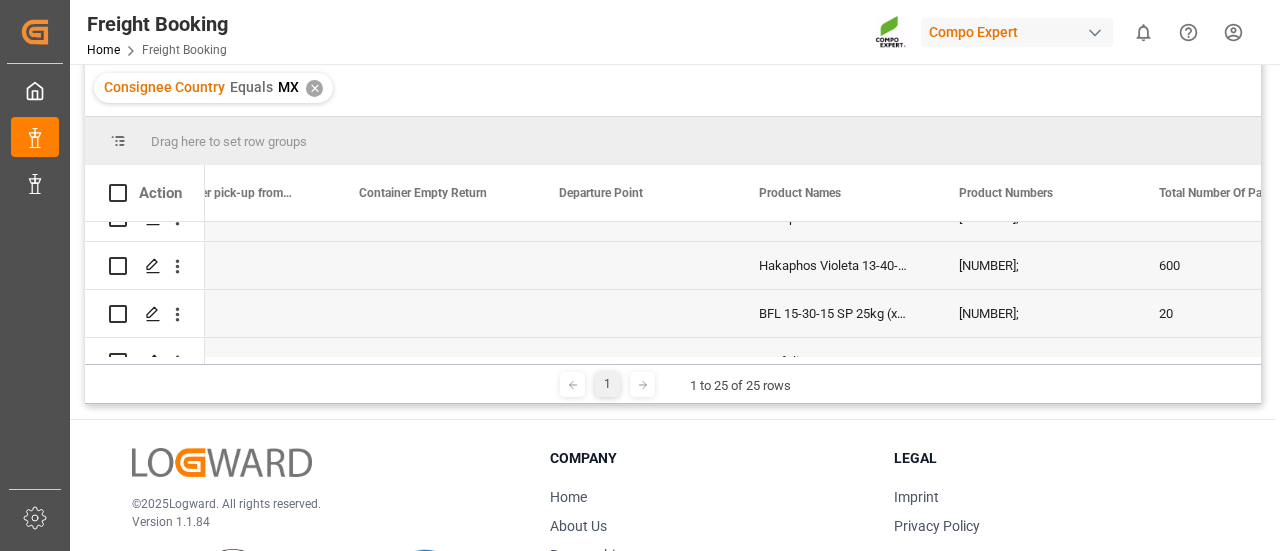 click on "Hakaphos Violeta 13-40-13 - 25kg;" at bounding box center [835, 265] 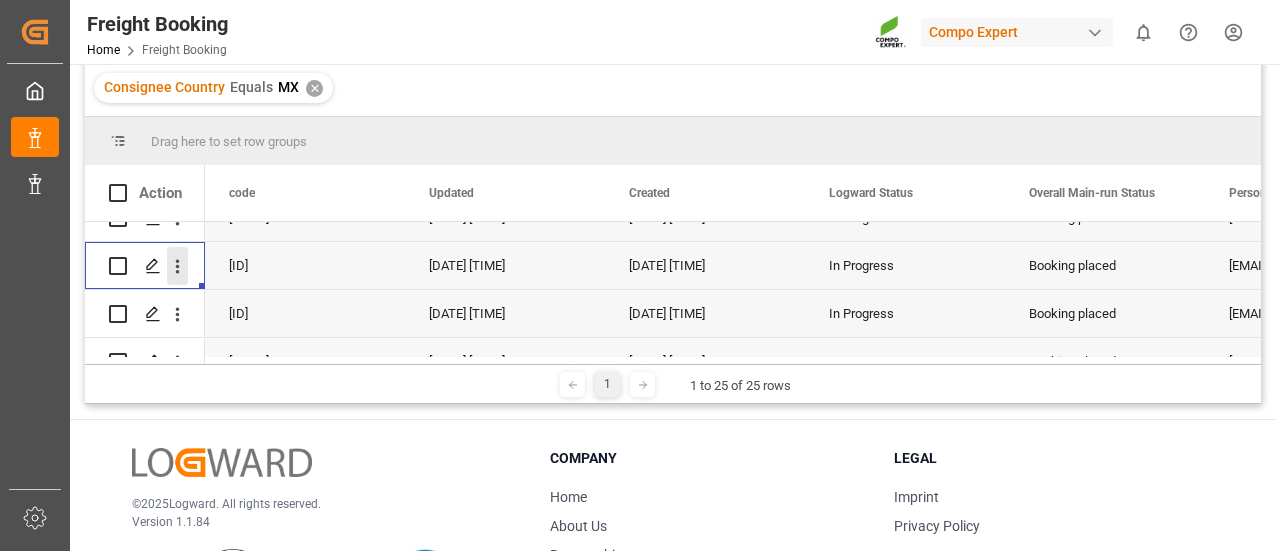 click 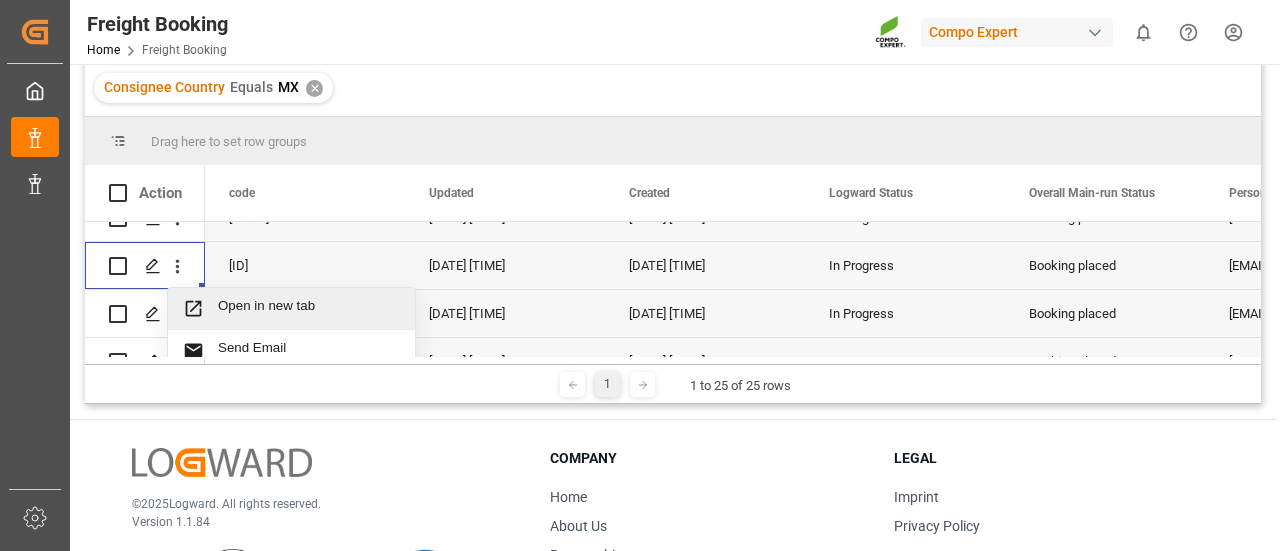 click on "Open in new tab" at bounding box center (309, 308) 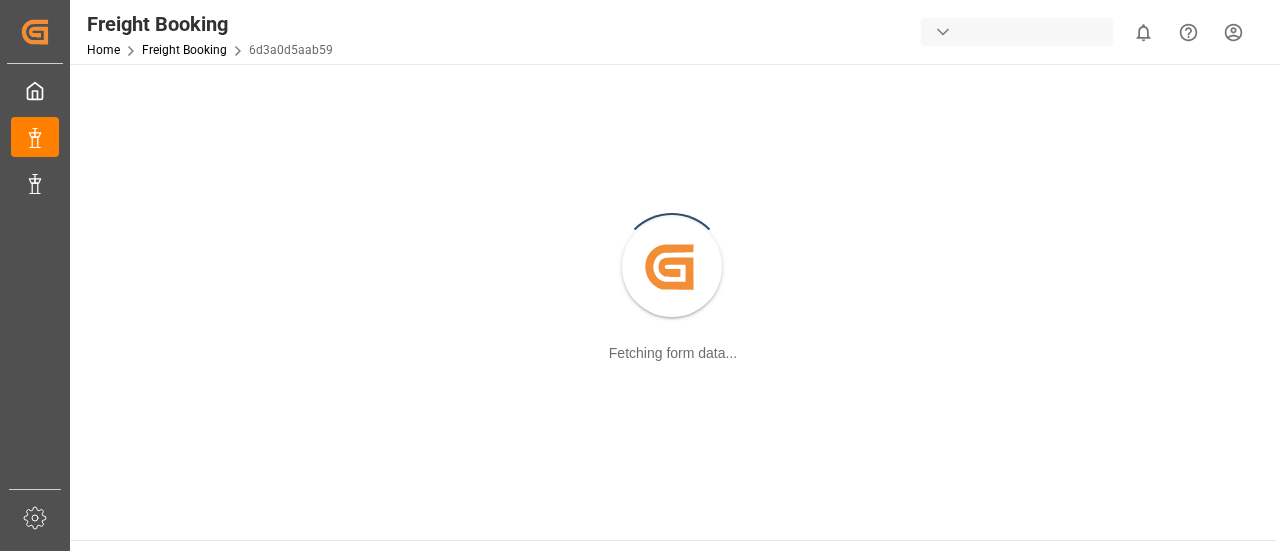scroll, scrollTop: 0, scrollLeft: 0, axis: both 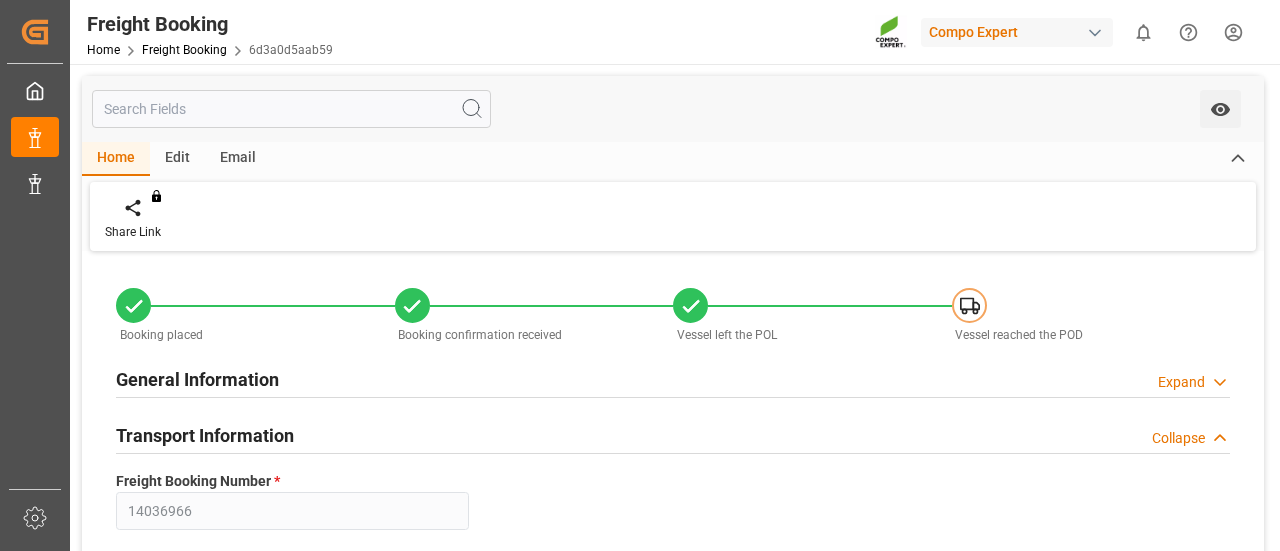 type on "ONEY" 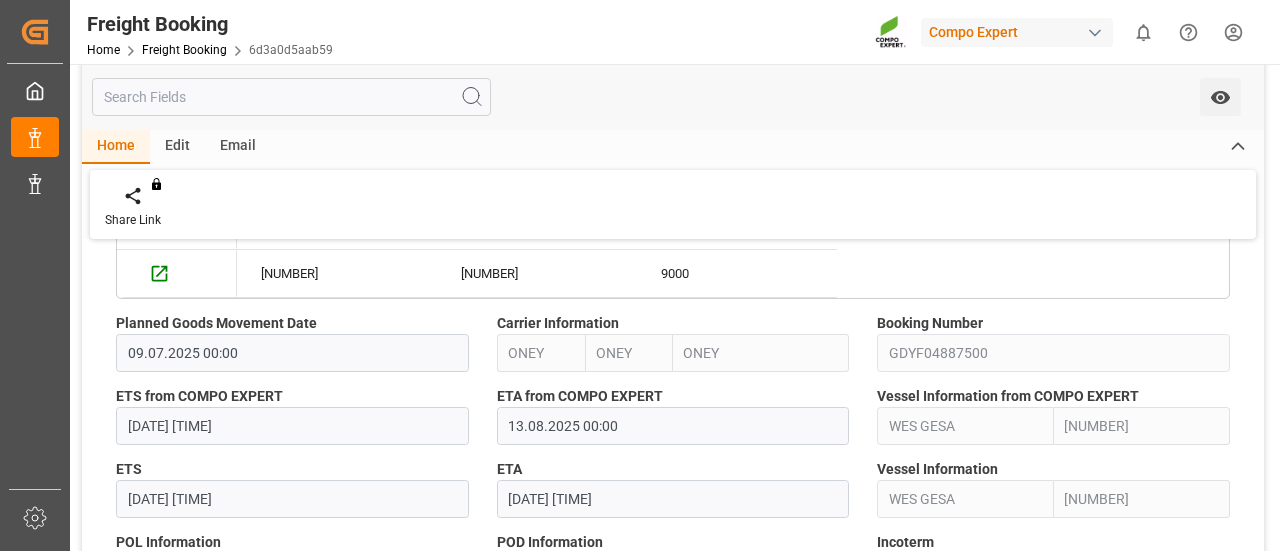 scroll, scrollTop: 1200, scrollLeft: 0, axis: vertical 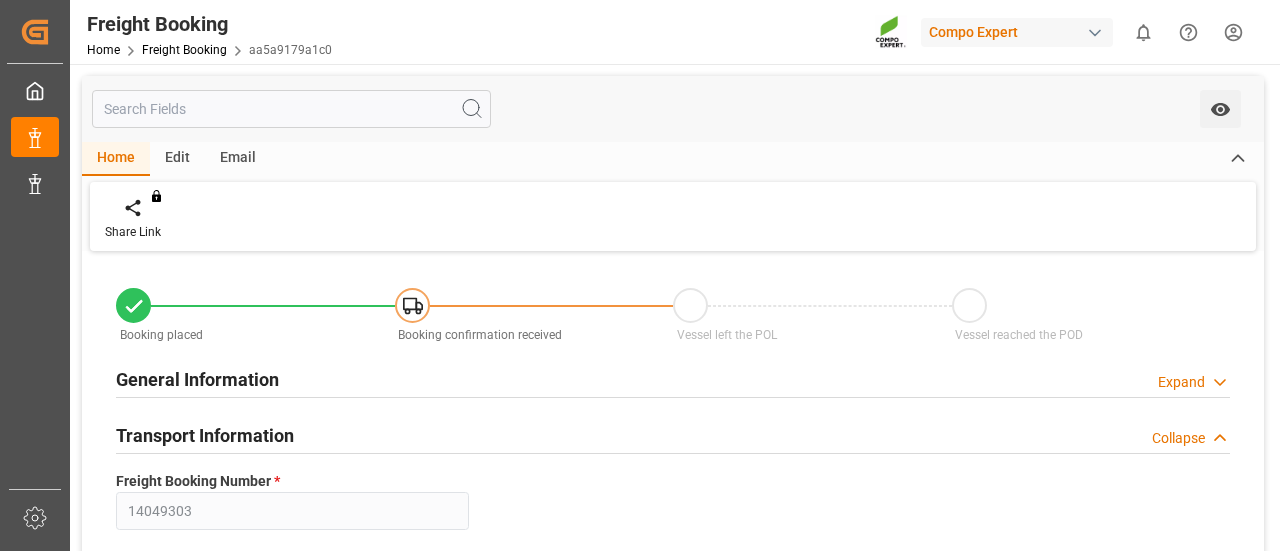 type on "ESVLC" 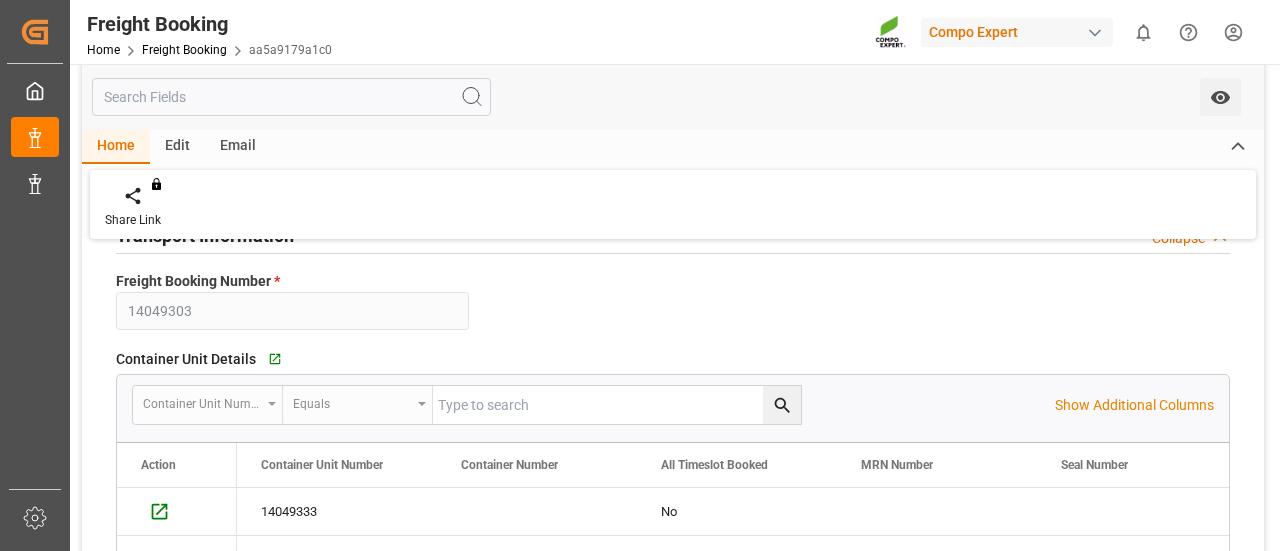 scroll, scrollTop: 400, scrollLeft: 0, axis: vertical 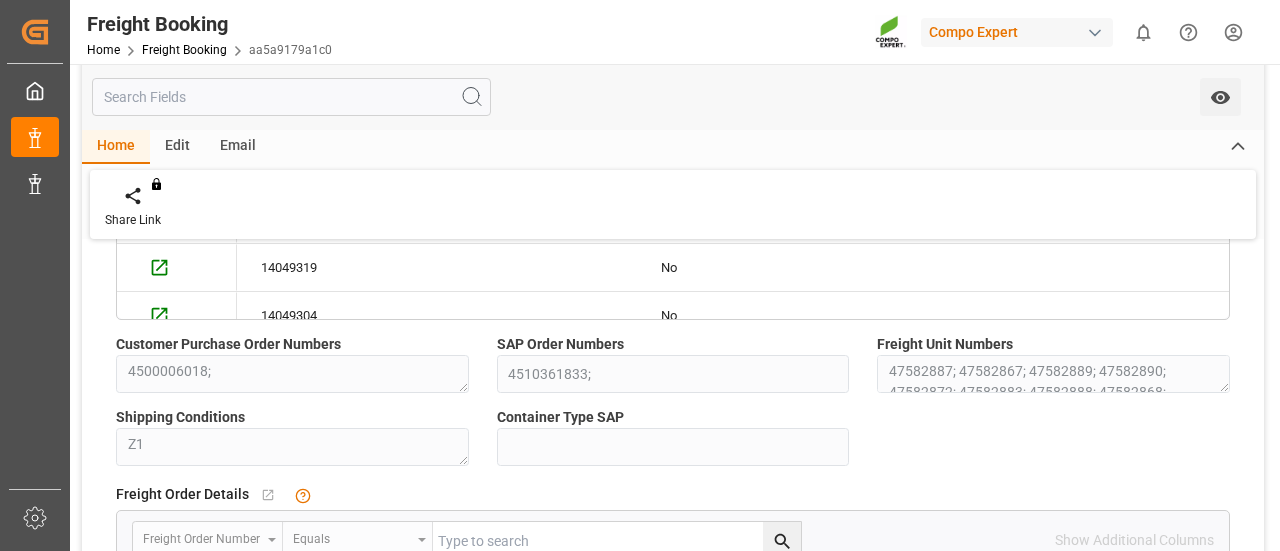 click on "Customer Purchase Order Numbers" at bounding box center (292, 344) 